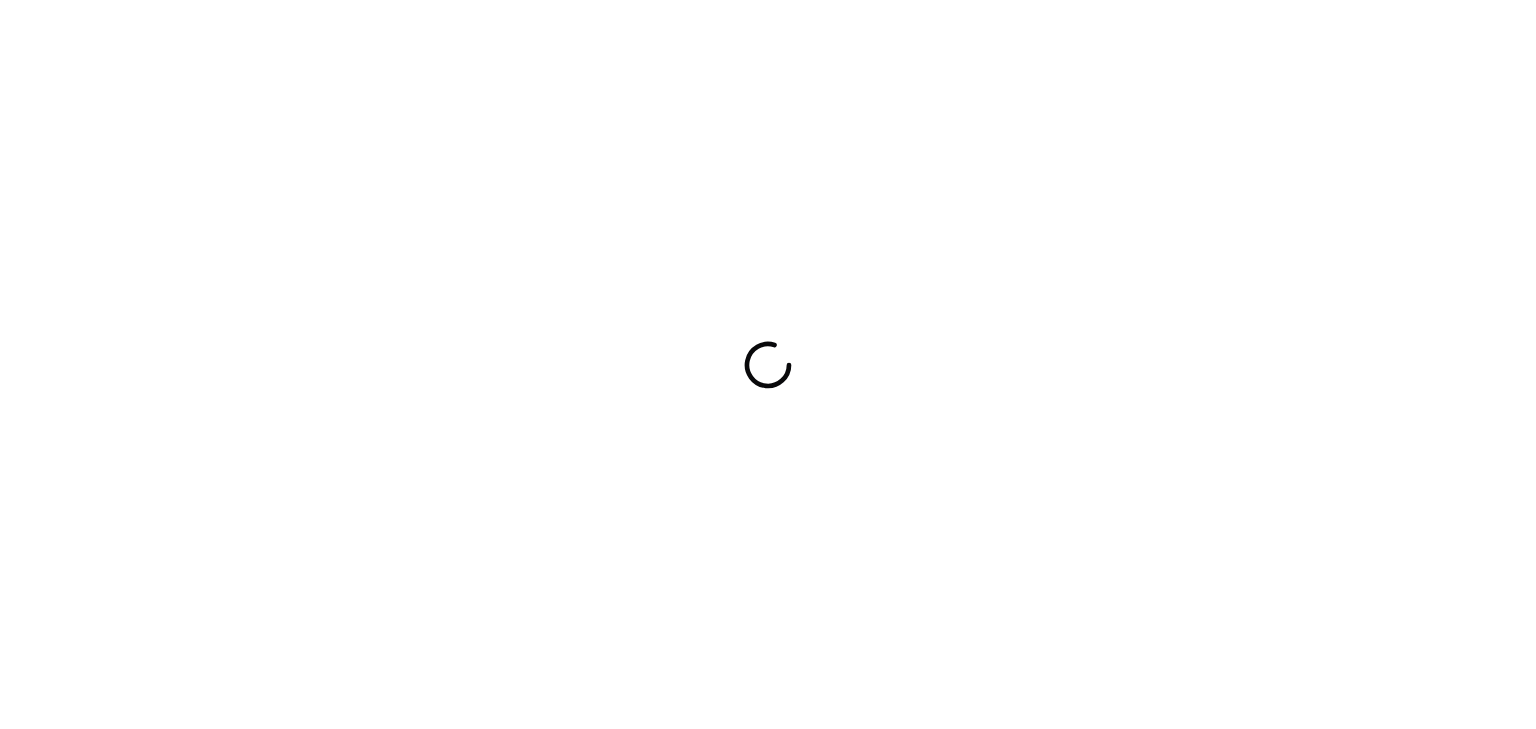 scroll, scrollTop: 0, scrollLeft: 0, axis: both 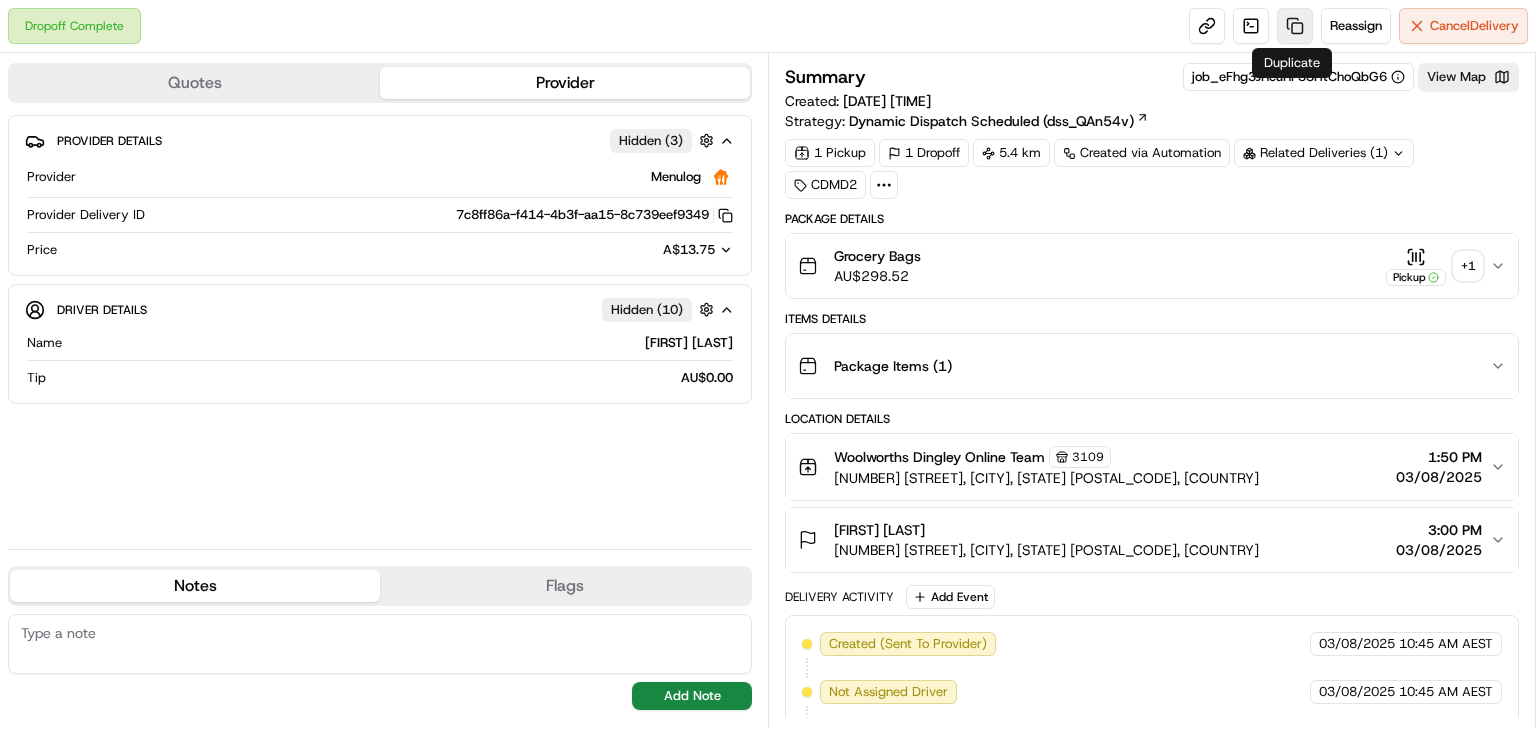 click at bounding box center [1295, 26] 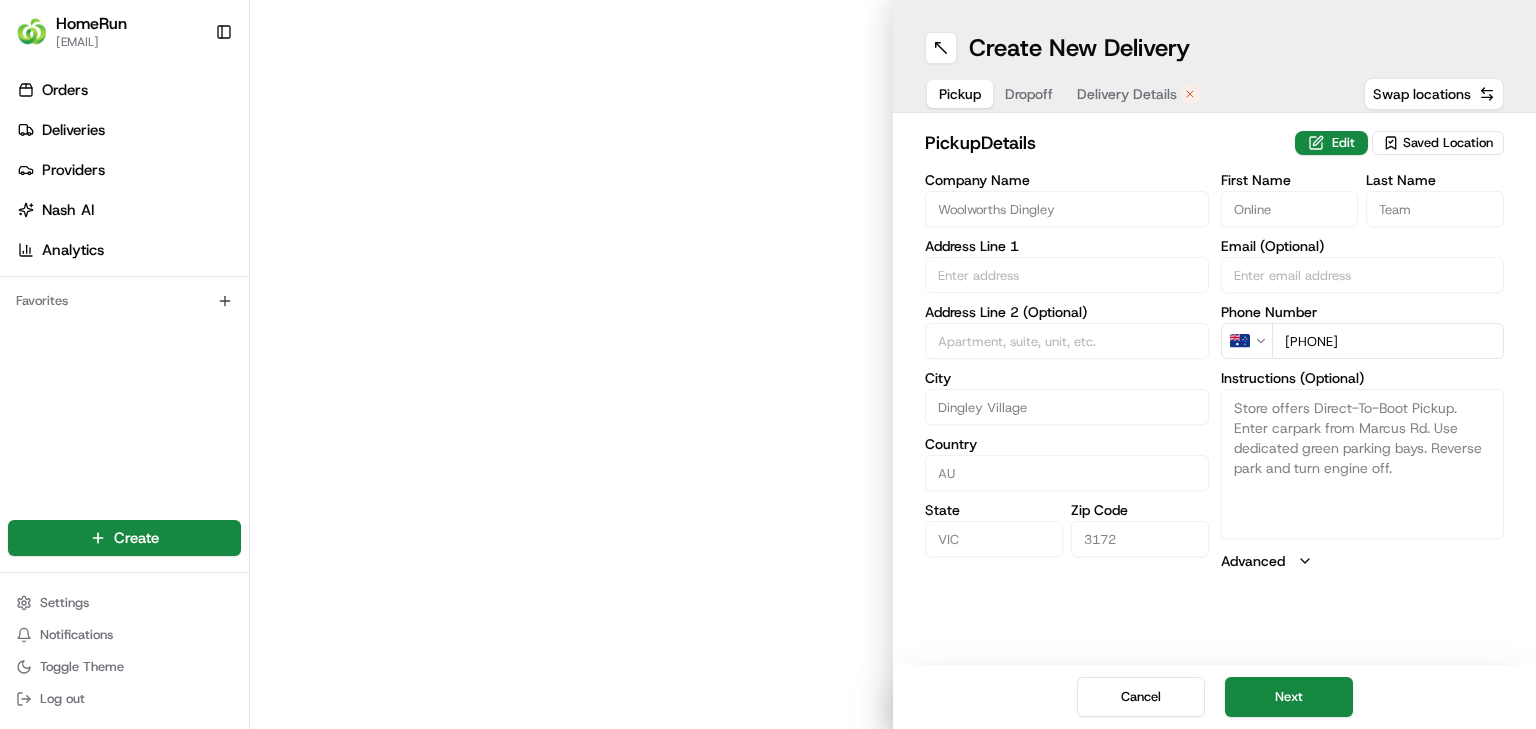 type on "[NUMBER] [STREET]" 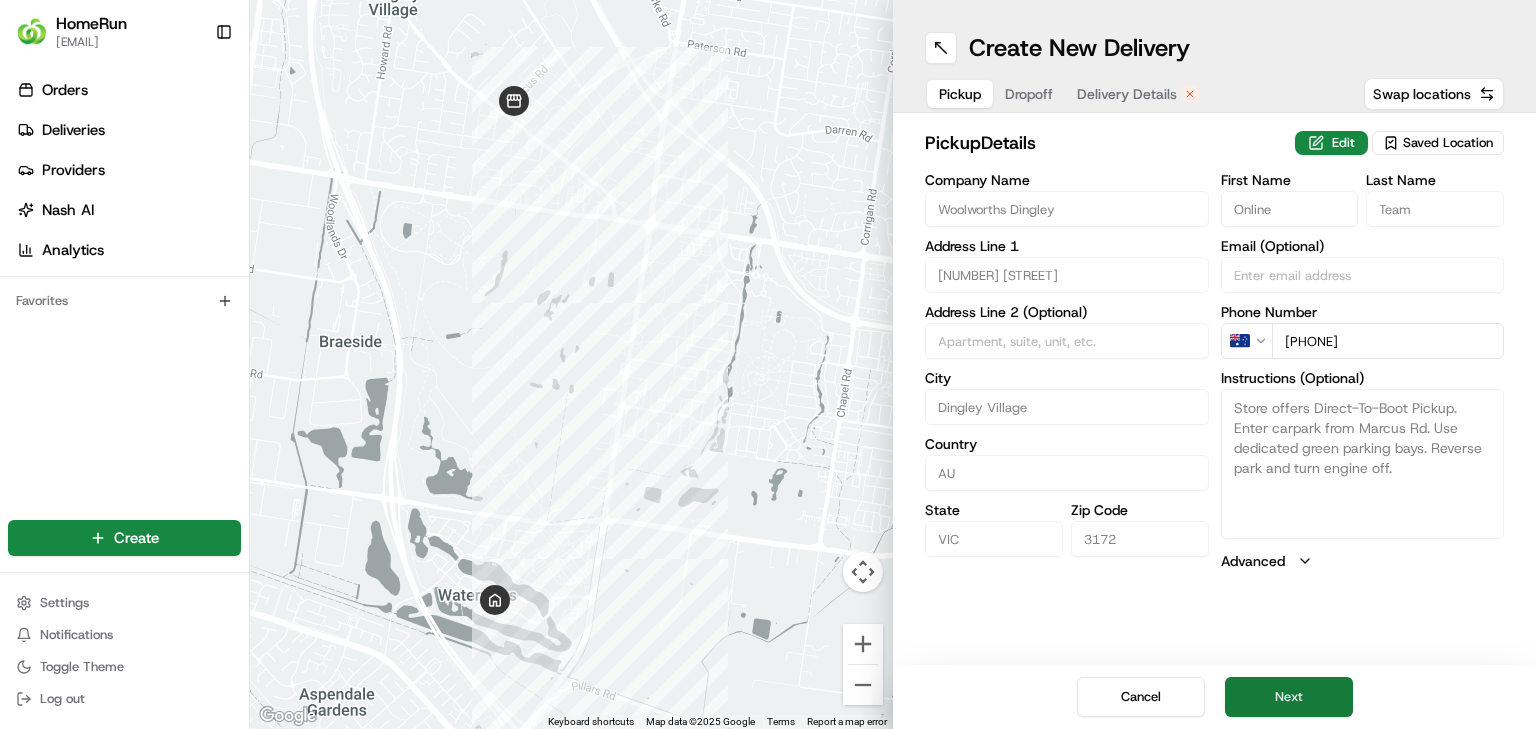click on "Next" at bounding box center [1289, 697] 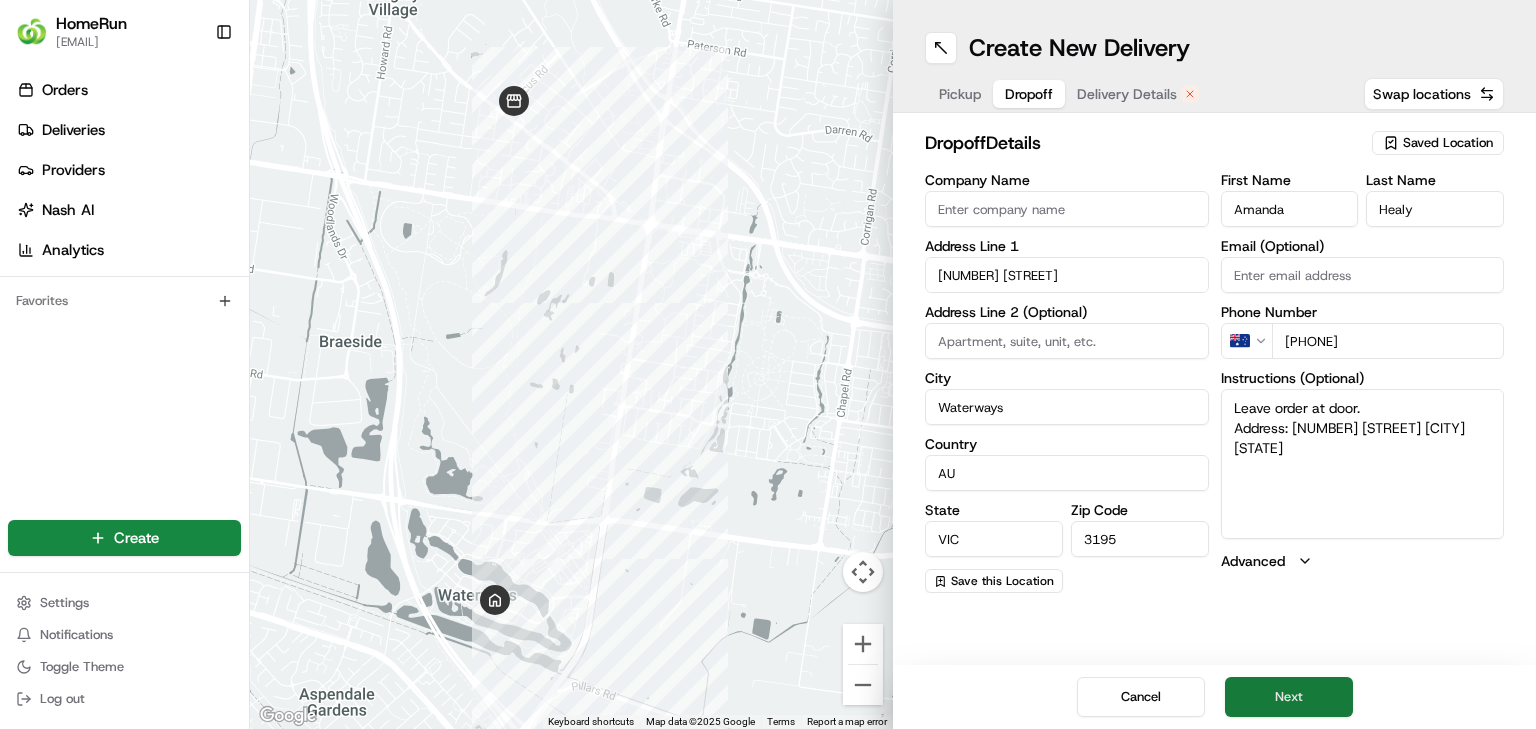 click on "Next" at bounding box center [1289, 697] 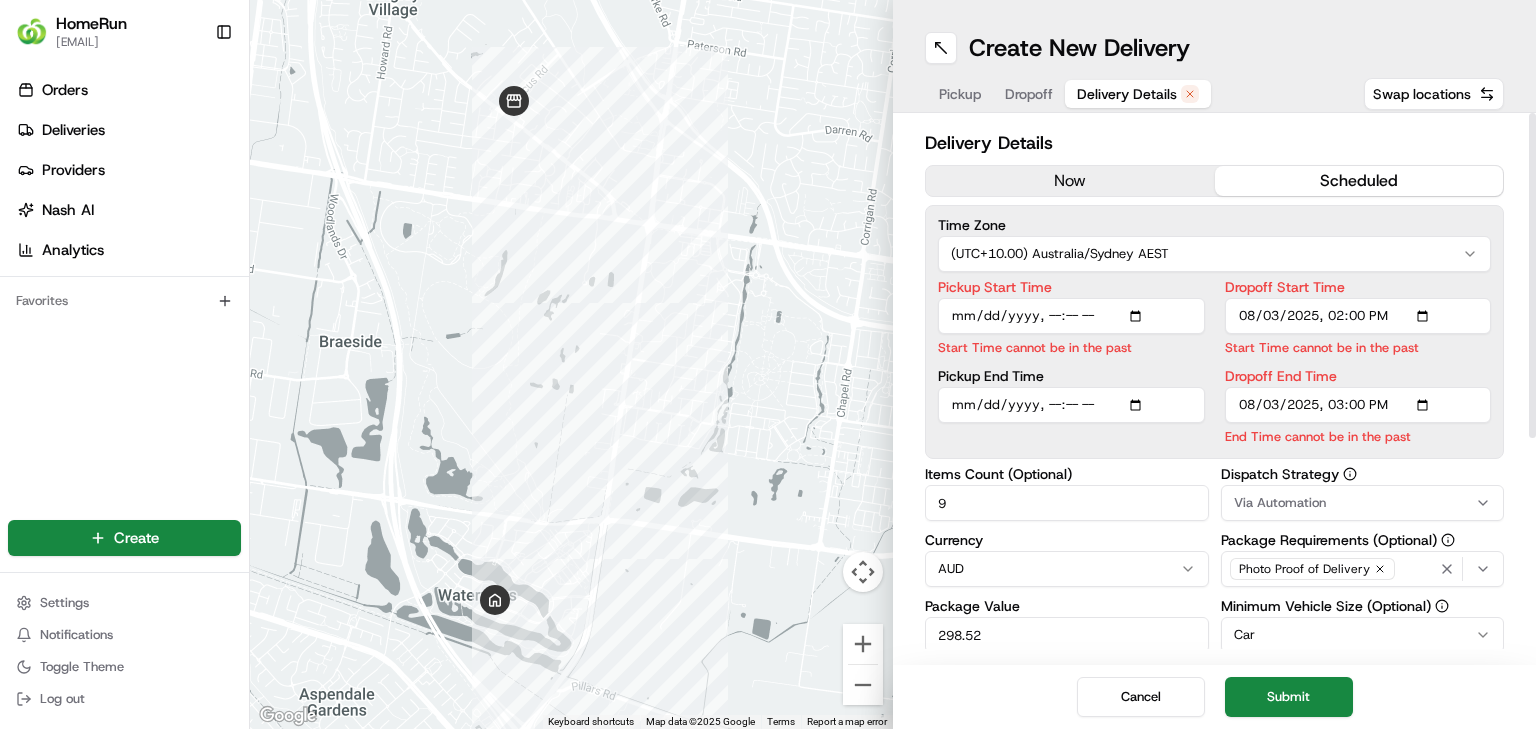 click on "Pickup Start Time" at bounding box center [1071, 316] 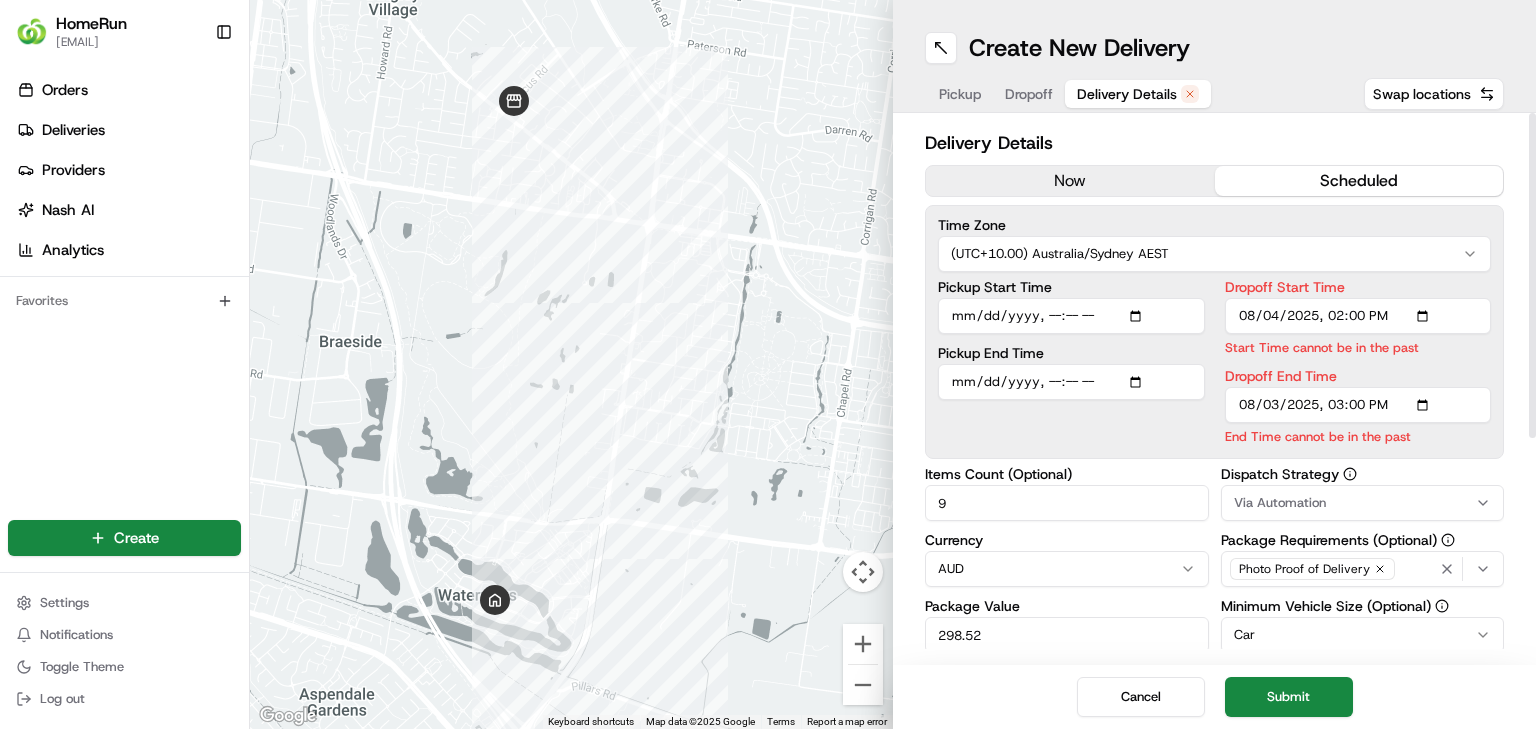 click on "Dropoff Start Time" at bounding box center [1358, 316] 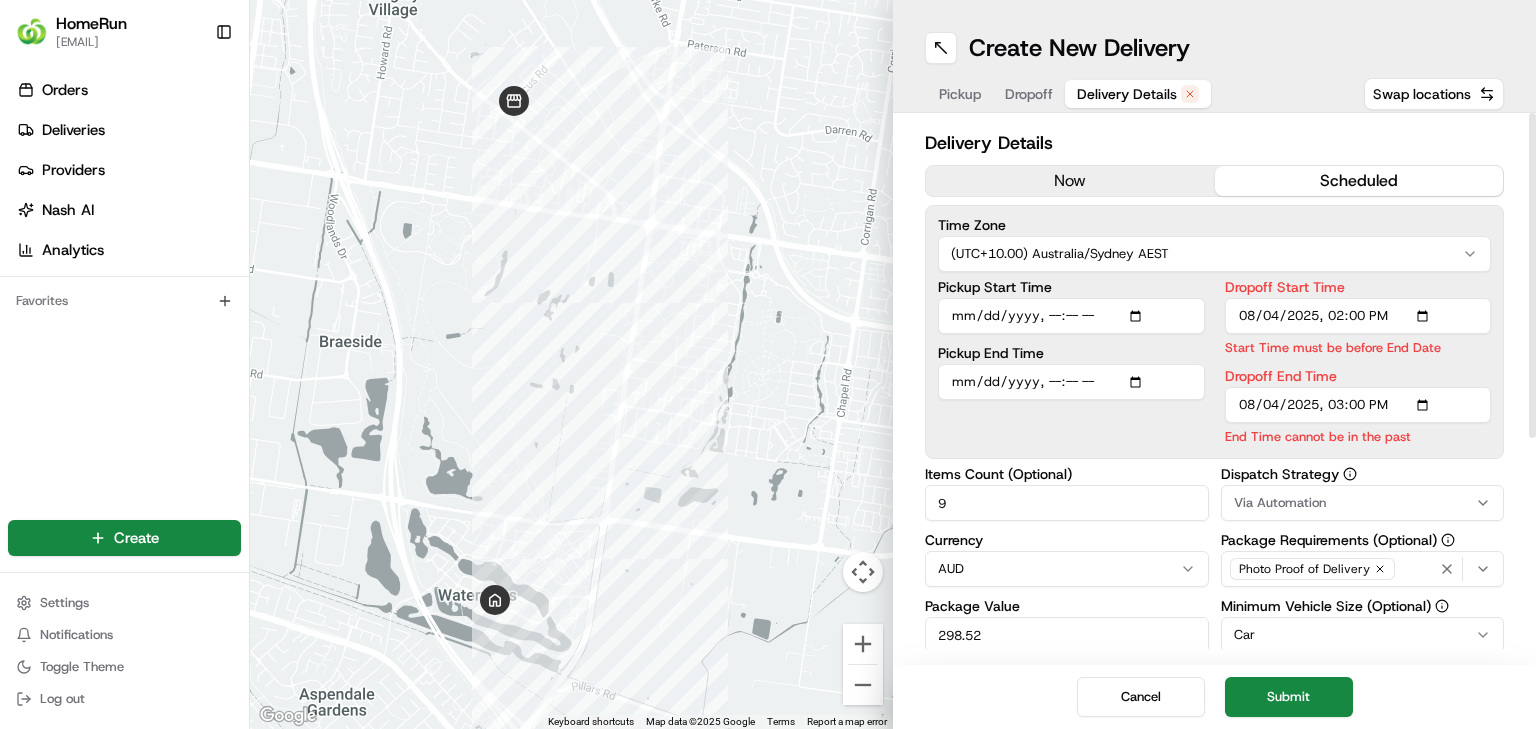 click on "Dropoff End Time" at bounding box center [1358, 405] 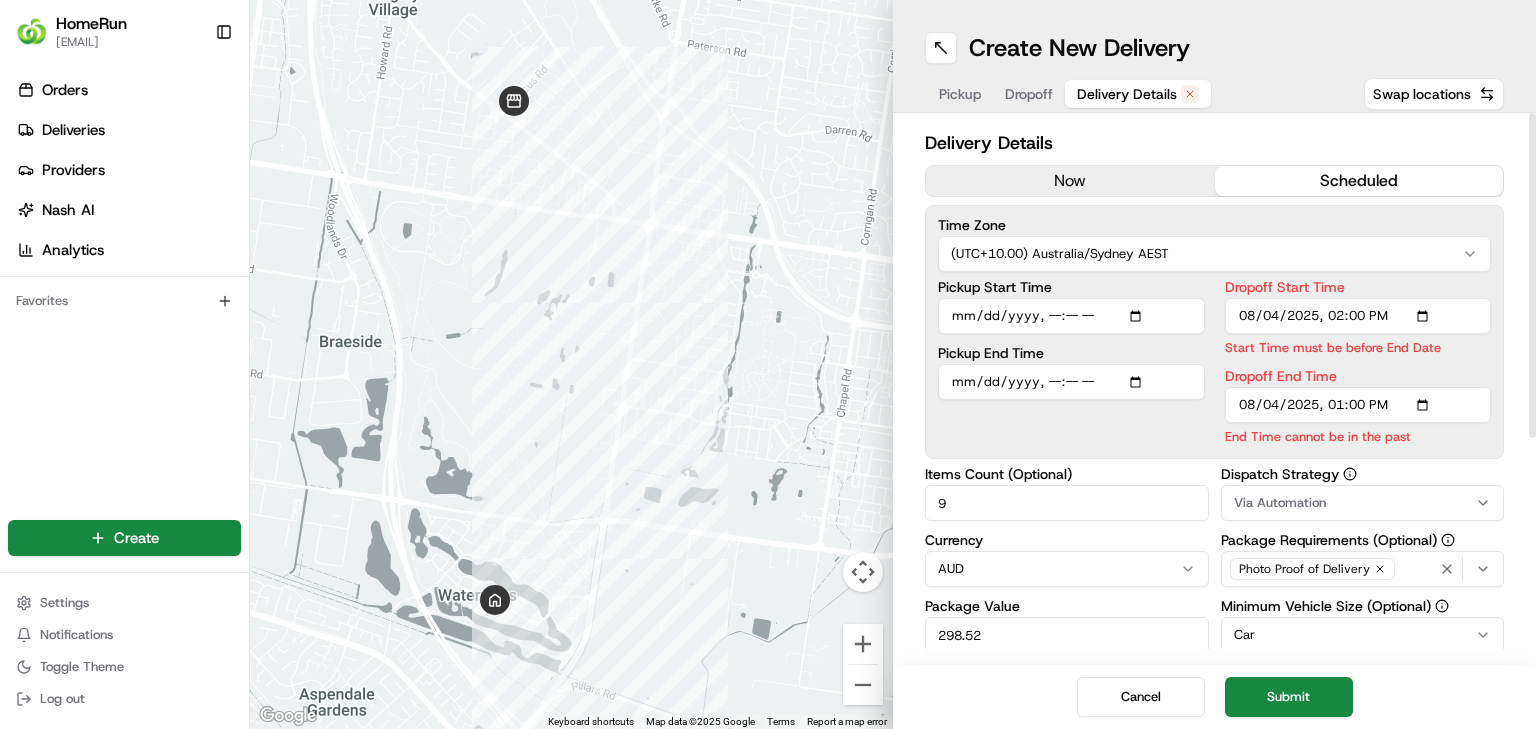 type on "2025-08-04T12:00" 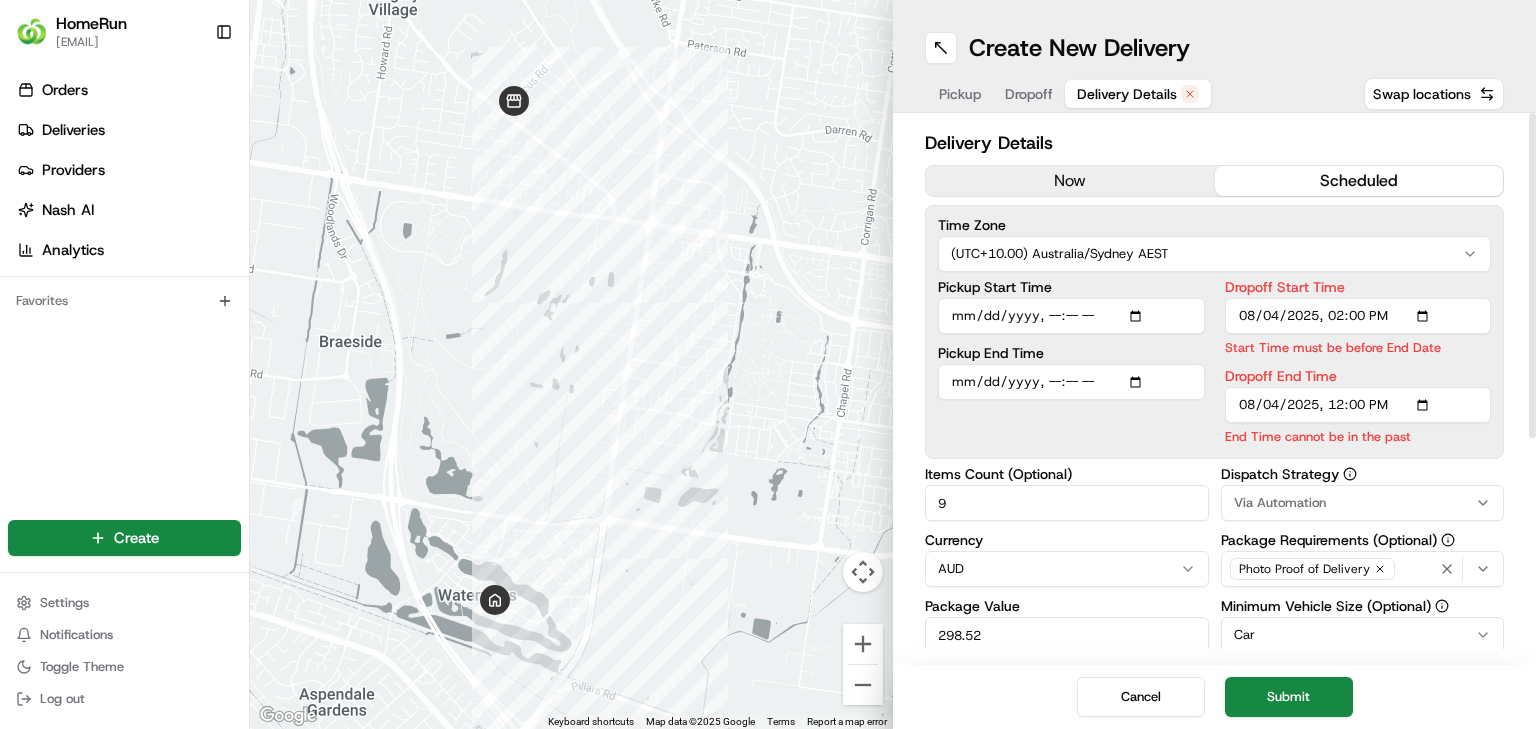 click on "Time Zone (UTC+10.00) Australia/Sydney AEST Pickup Start Time Pickup End Time Dropoff Start Time Start Time must be before End Date Dropoff End Time End Time cannot be in the past" at bounding box center [1214, 332] 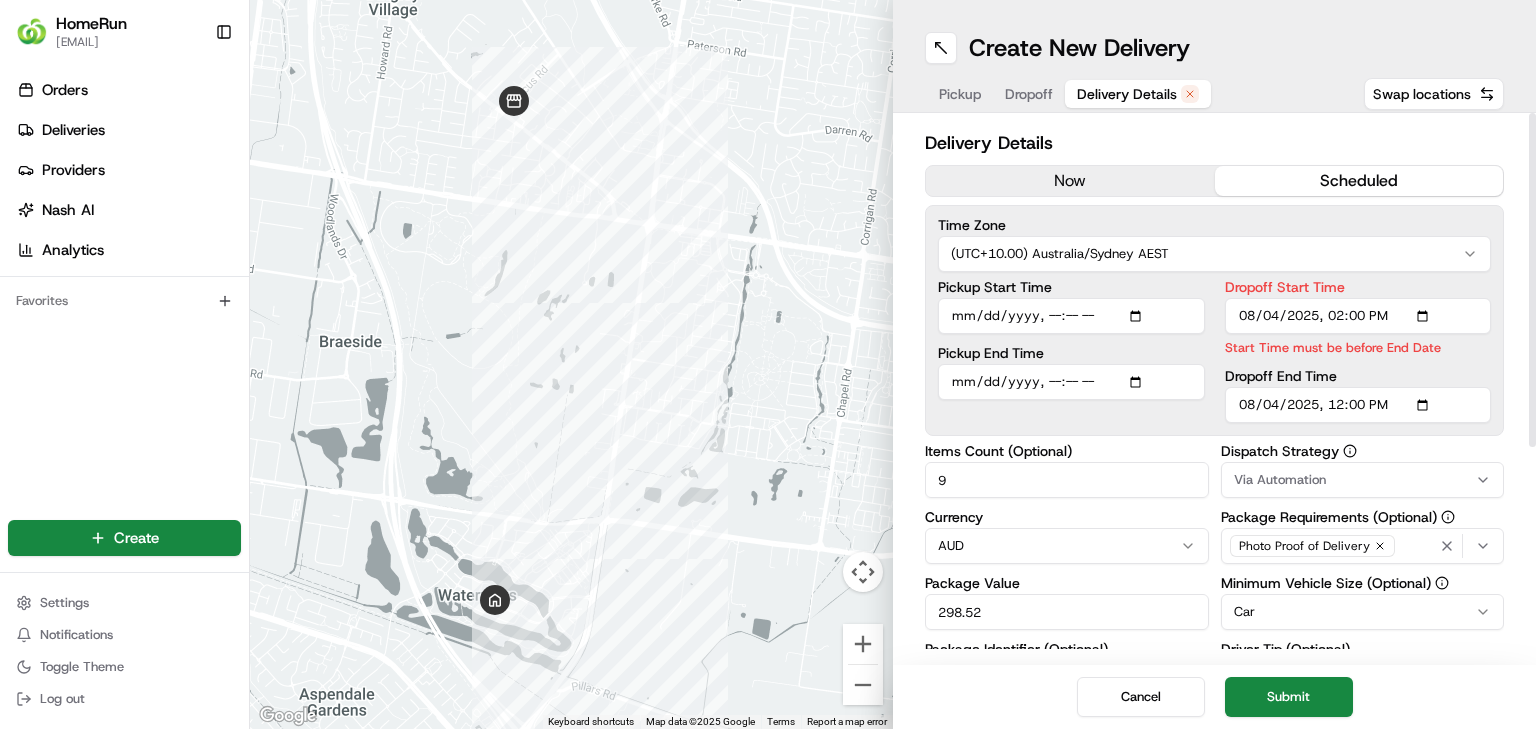 click on "Dropoff Start Time" at bounding box center (1358, 316) 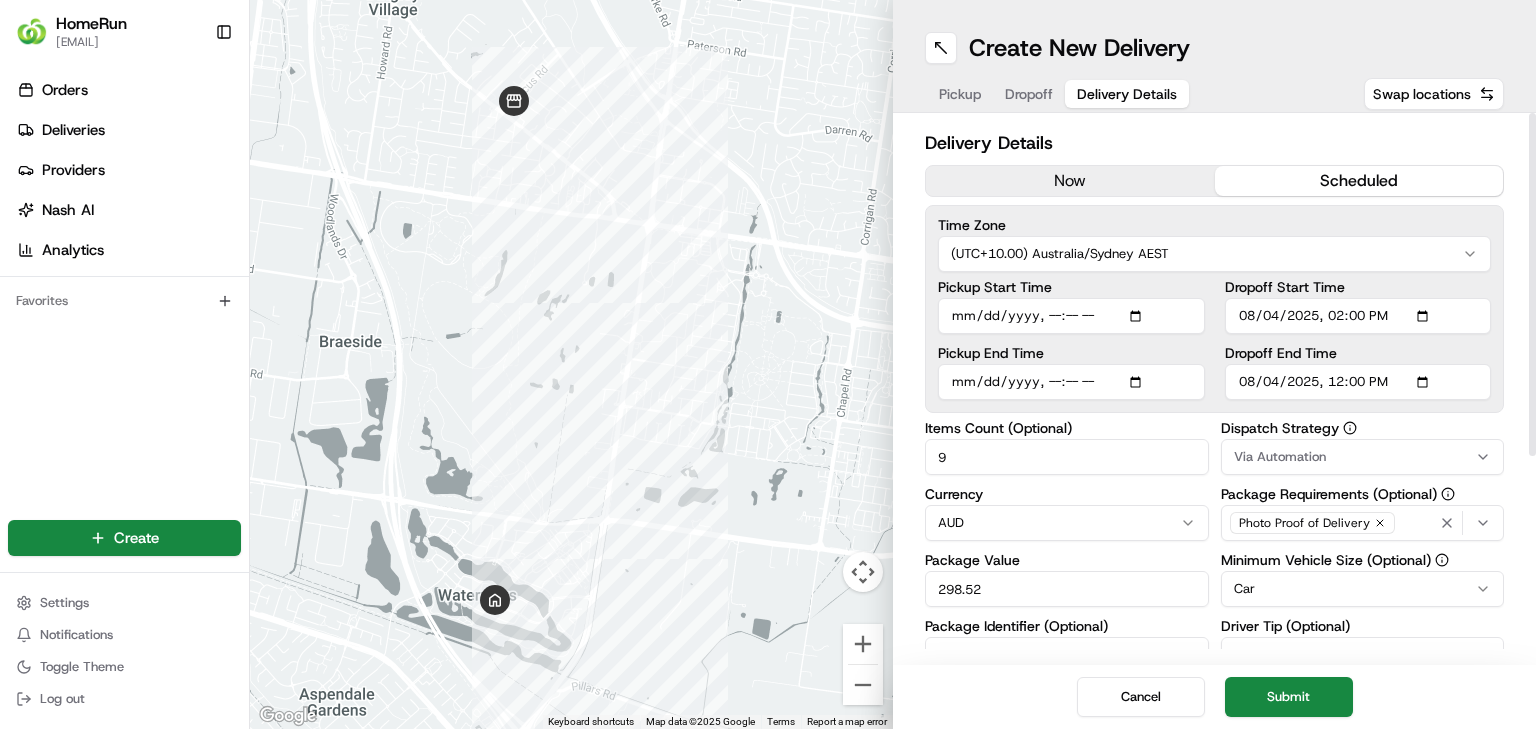click on "Delivery Details now scheduled Time Zone (UTC+10.00) Australia/Sydney AEST Pickup Start Time Pickup End Time Dropoff Start Time Dropoff End Time Items Count (Optional) 9 Currency AUD Package Value 298.52 Package Identifier (Optional) [NUMBER]_copy Description (Optional) Grocery Bags Dispatch Strategy Via Automation Package Requirements (Optional) Photo Proof of Delivery Minimum Vehicle Size (Optional) Car Driver Tip (Optional) $ 5 $ 10 $ 15 $ 30 $ 50 Package Items ( 1 ) Total Package Dimensions (Optional) Advanced (Optional)" at bounding box center (1214, 548) 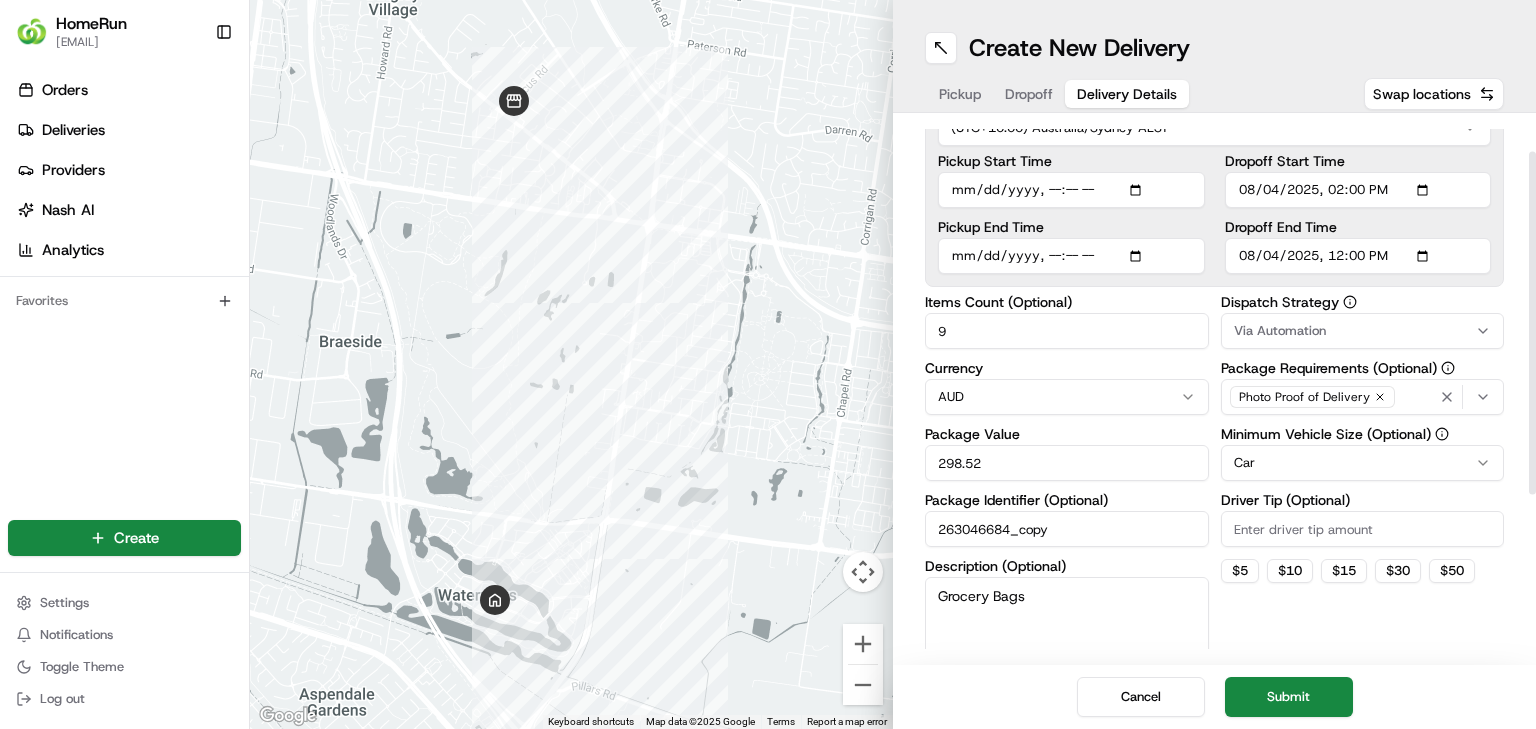 scroll, scrollTop: 240, scrollLeft: 0, axis: vertical 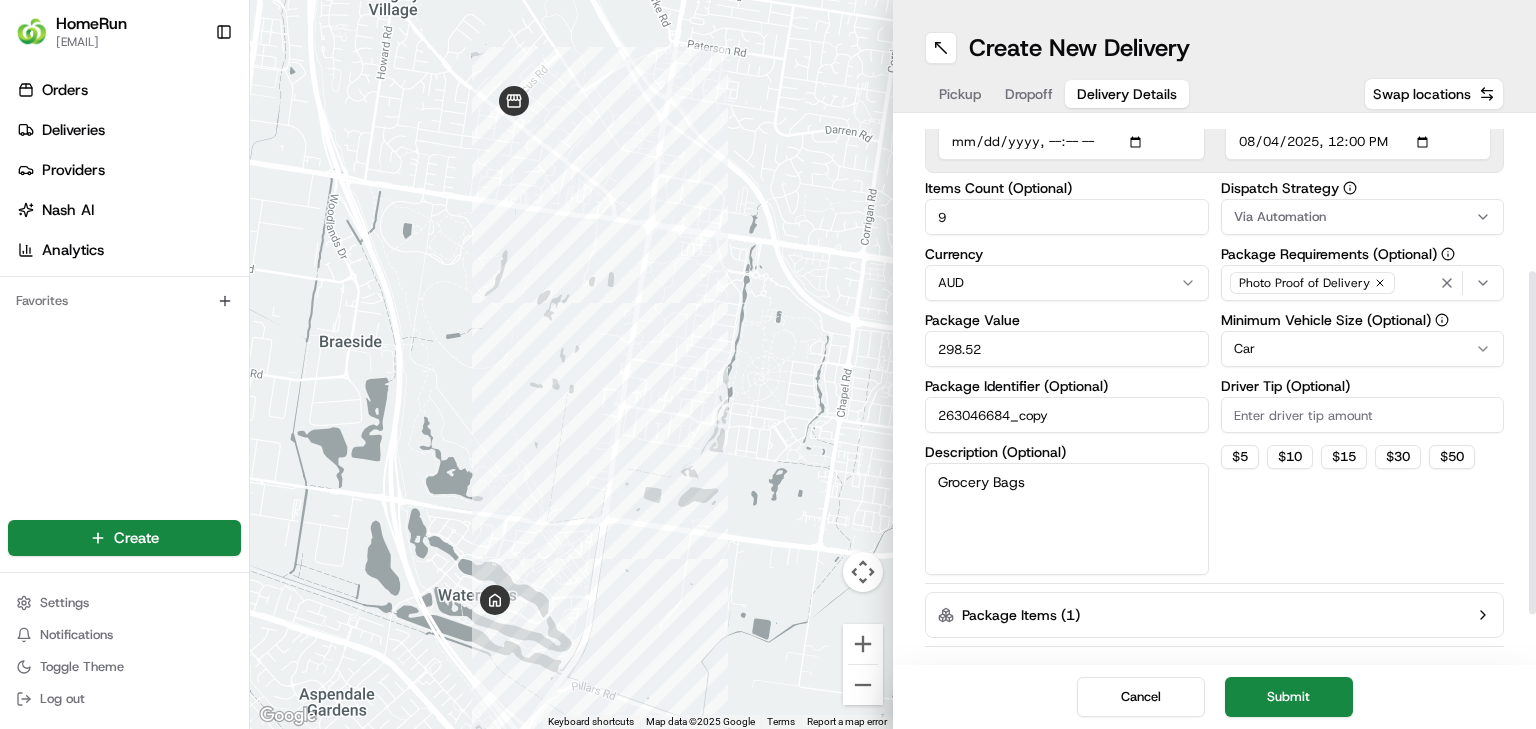 drag, startPoint x: 1307, startPoint y: 694, endPoint x: 1305, endPoint y: 680, distance: 14.142136 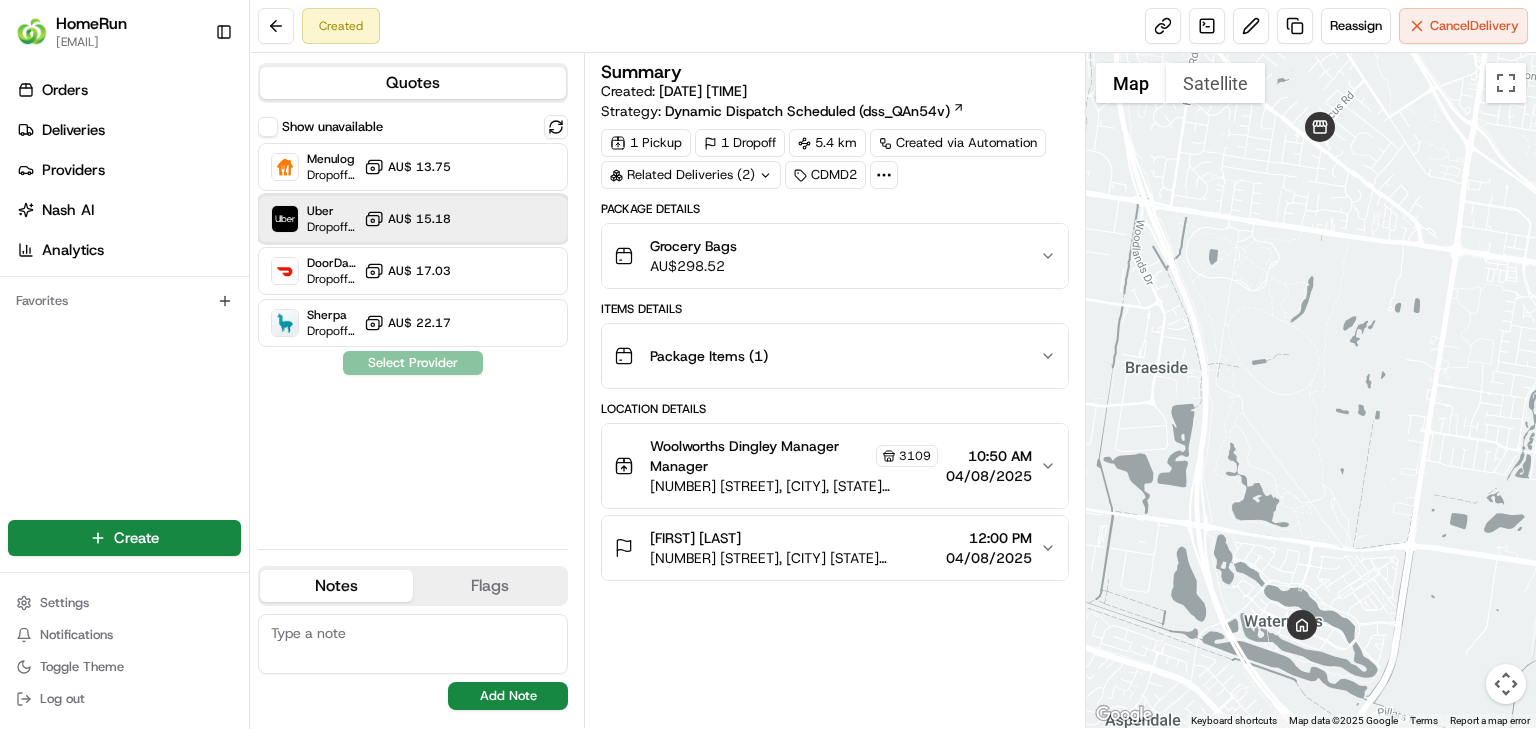 click on "Uber Dropoff ETA   35 minutes AU$   15.18" at bounding box center (413, 219) 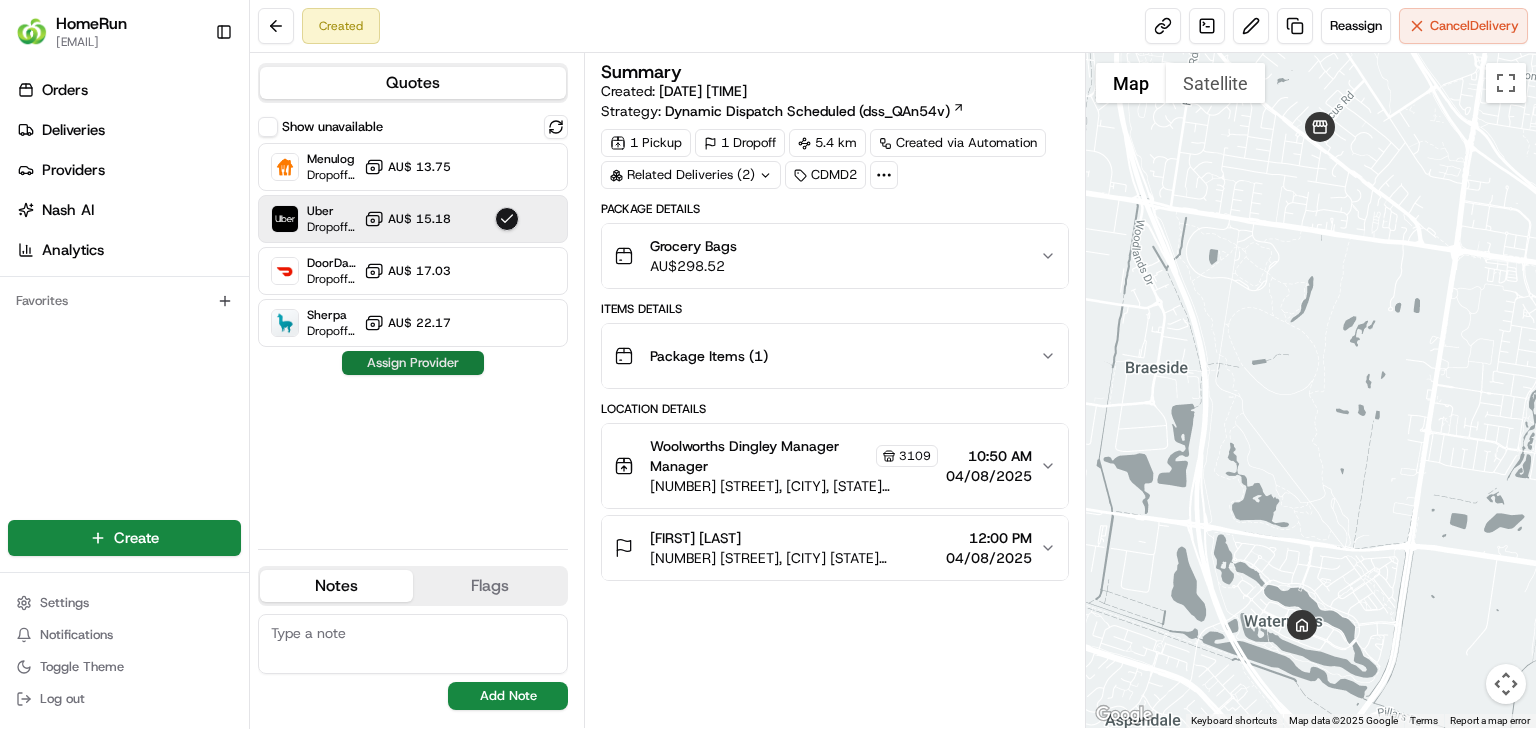 click on "Assign Provider" at bounding box center [413, 363] 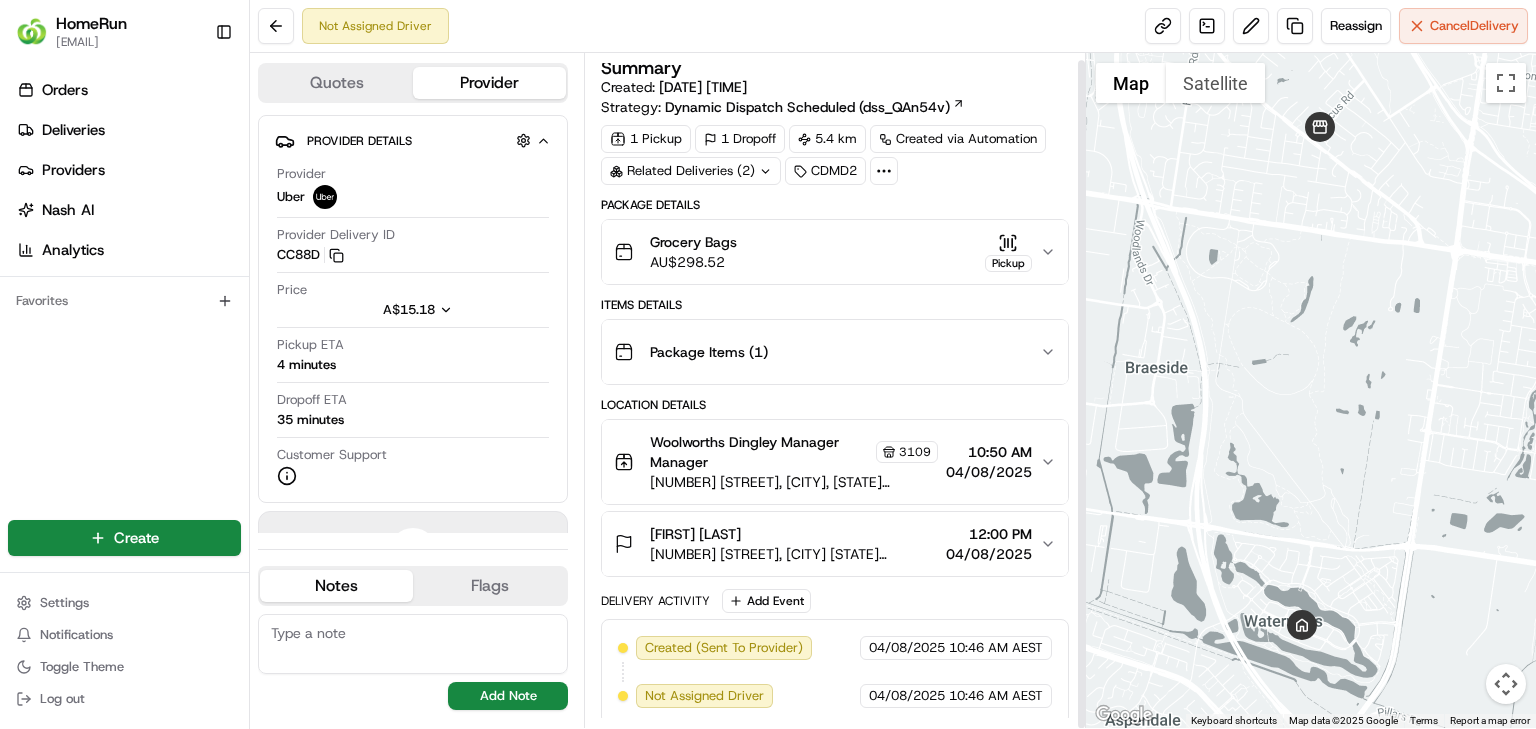 scroll, scrollTop: 7, scrollLeft: 0, axis: vertical 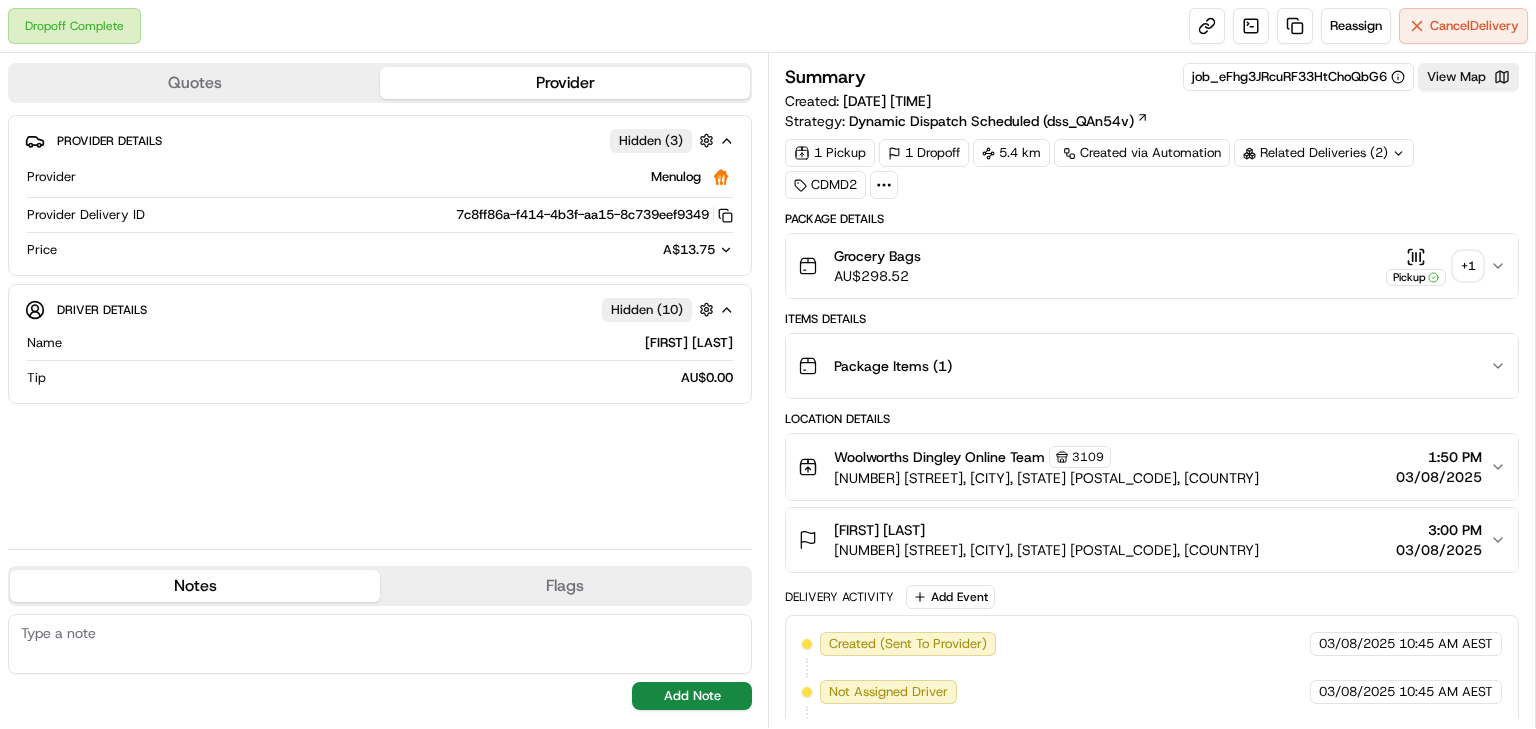 click on "Related Deliveries   (2)" at bounding box center (1324, 153) 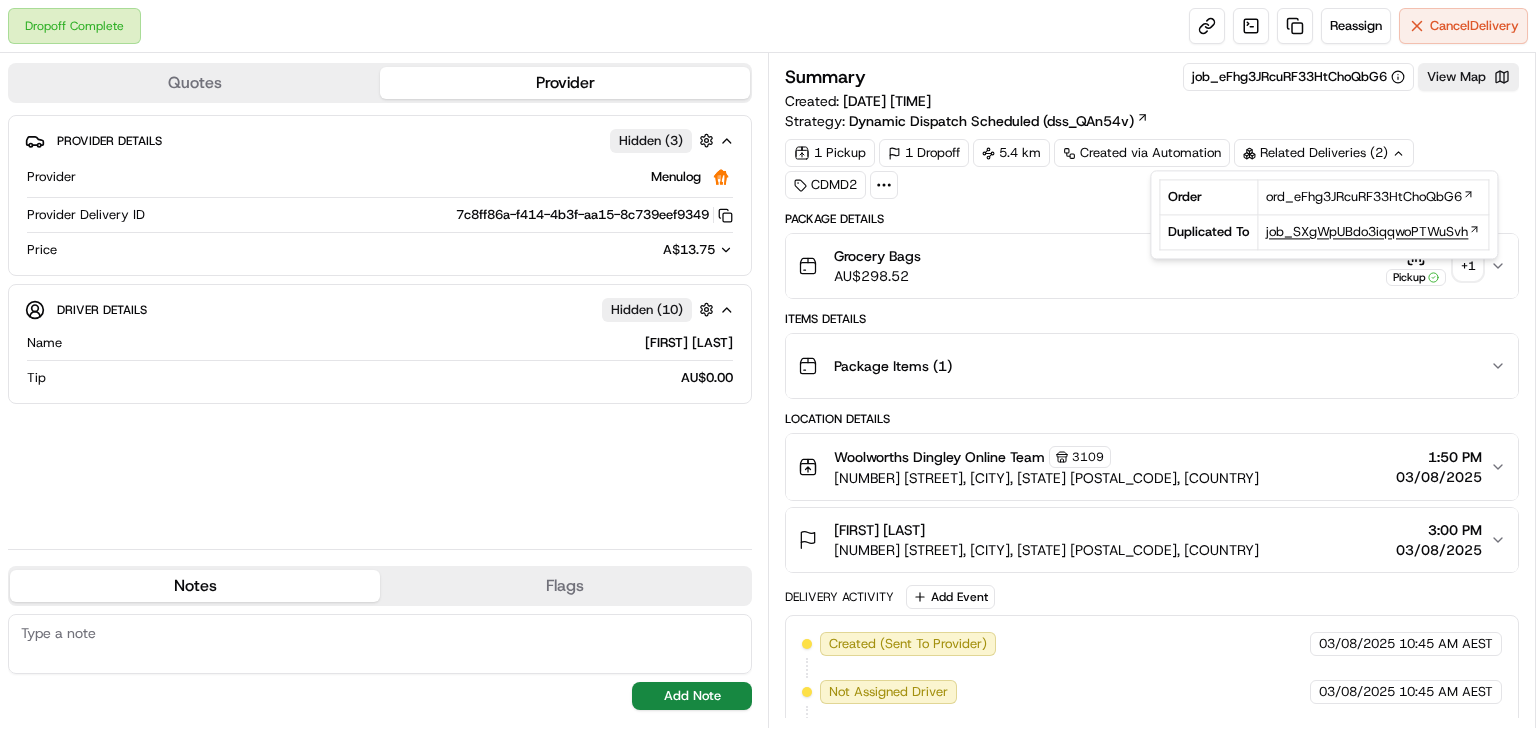 click on "job_SXgWpUBdo3iqqwoPTWuSvh" at bounding box center (1367, 232) 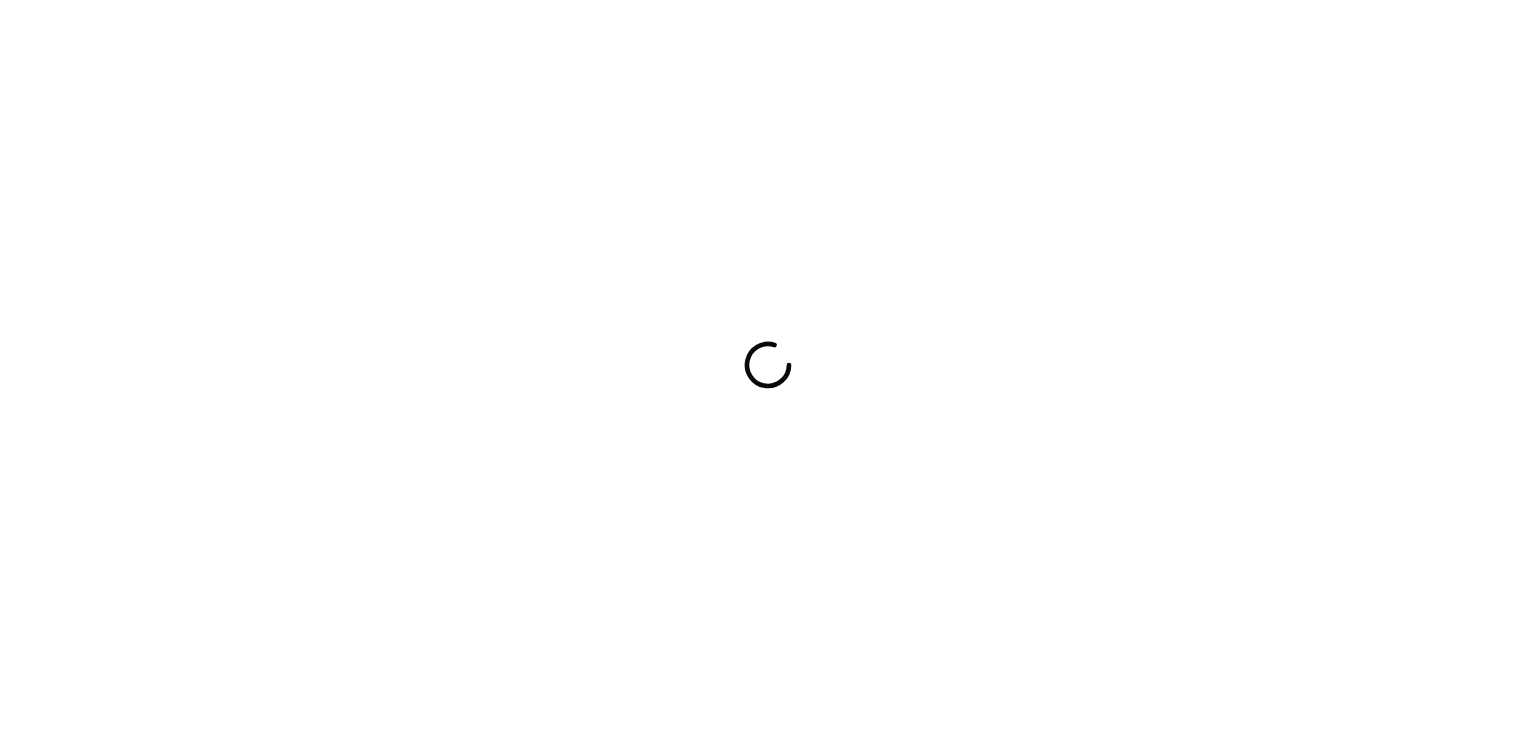 scroll, scrollTop: 0, scrollLeft: 0, axis: both 